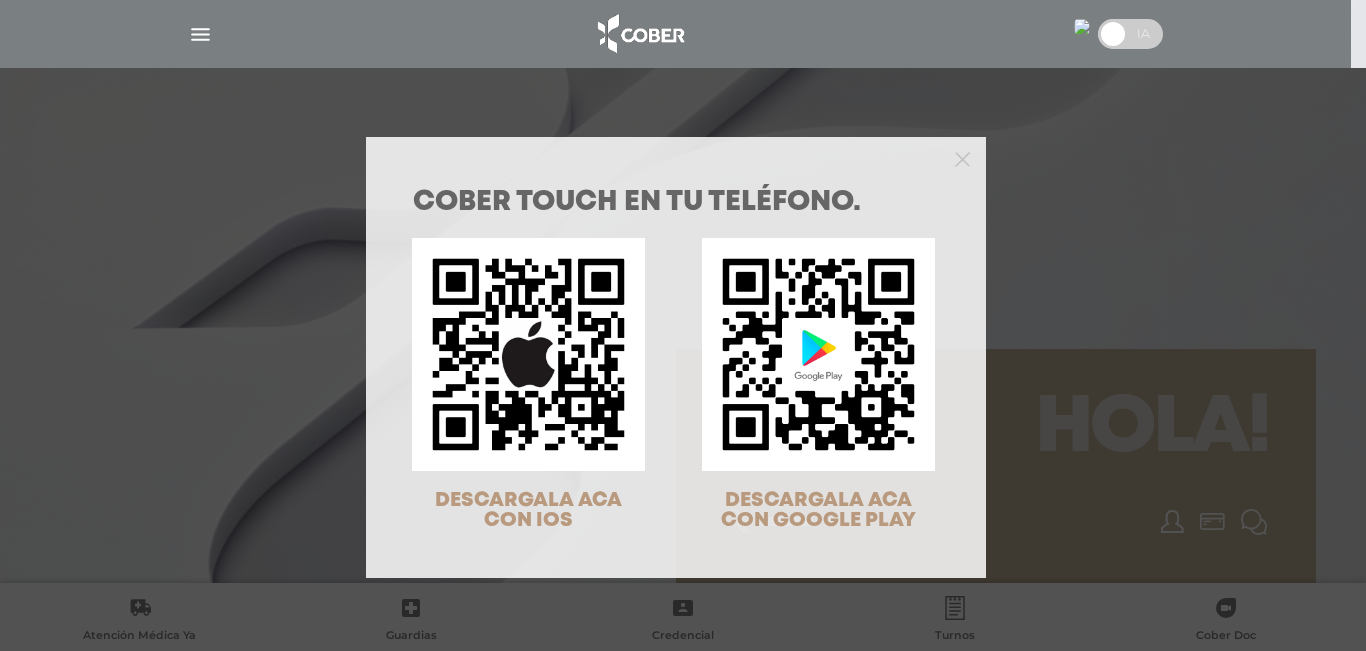 scroll, scrollTop: 0, scrollLeft: 0, axis: both 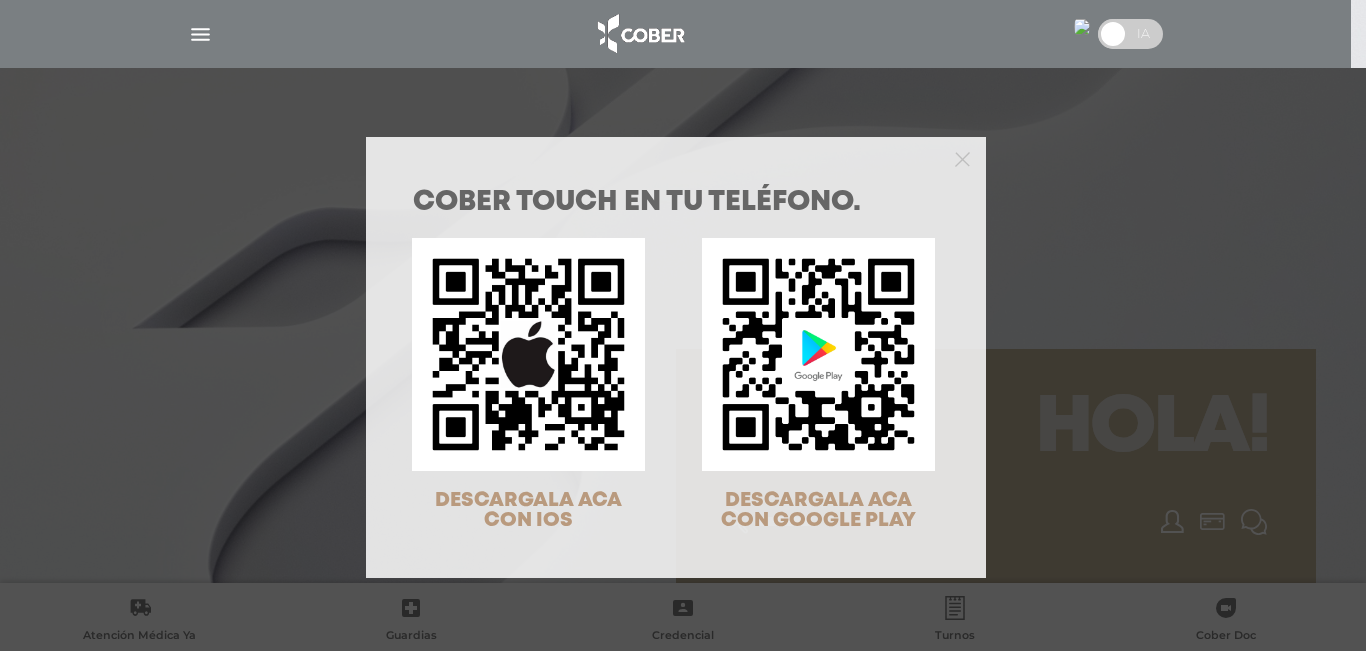 click on "COBER TOUCH en tu teléfono.
DESCARGALA ACA CON IOS
DESCARGALA ACA CON GOOGLE PLAY" at bounding box center (683, 325) 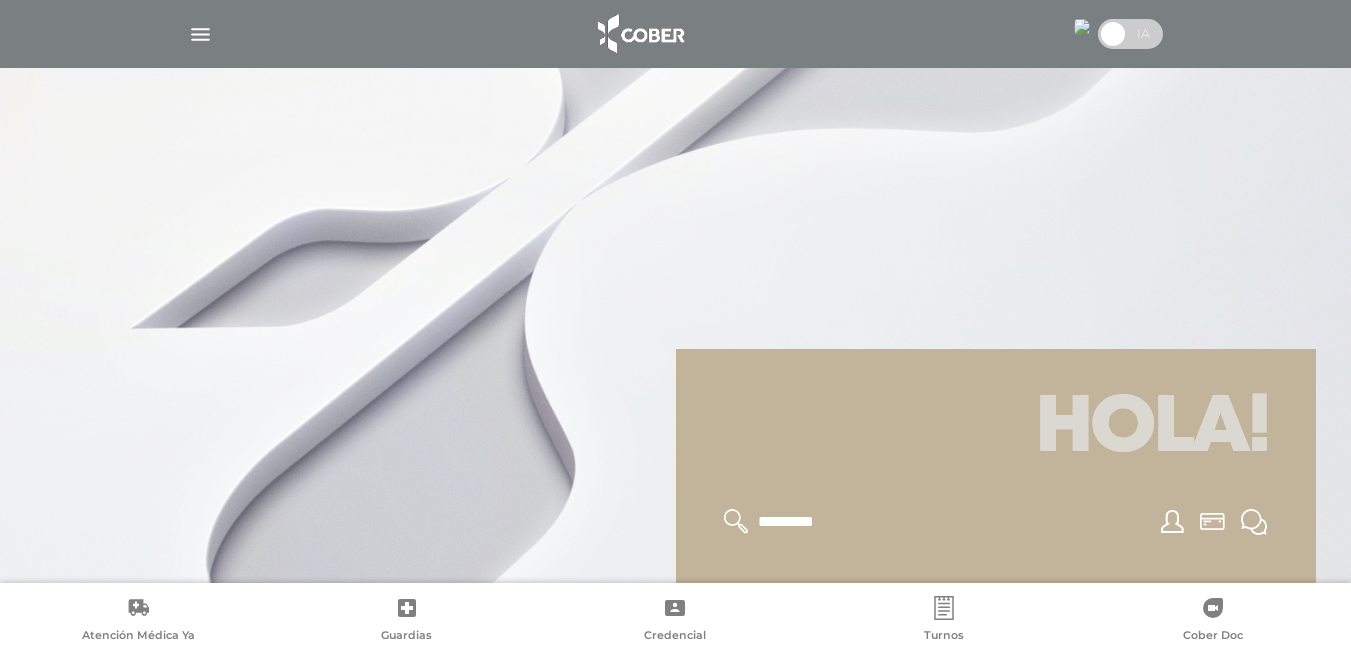 click at bounding box center [1082, 27] 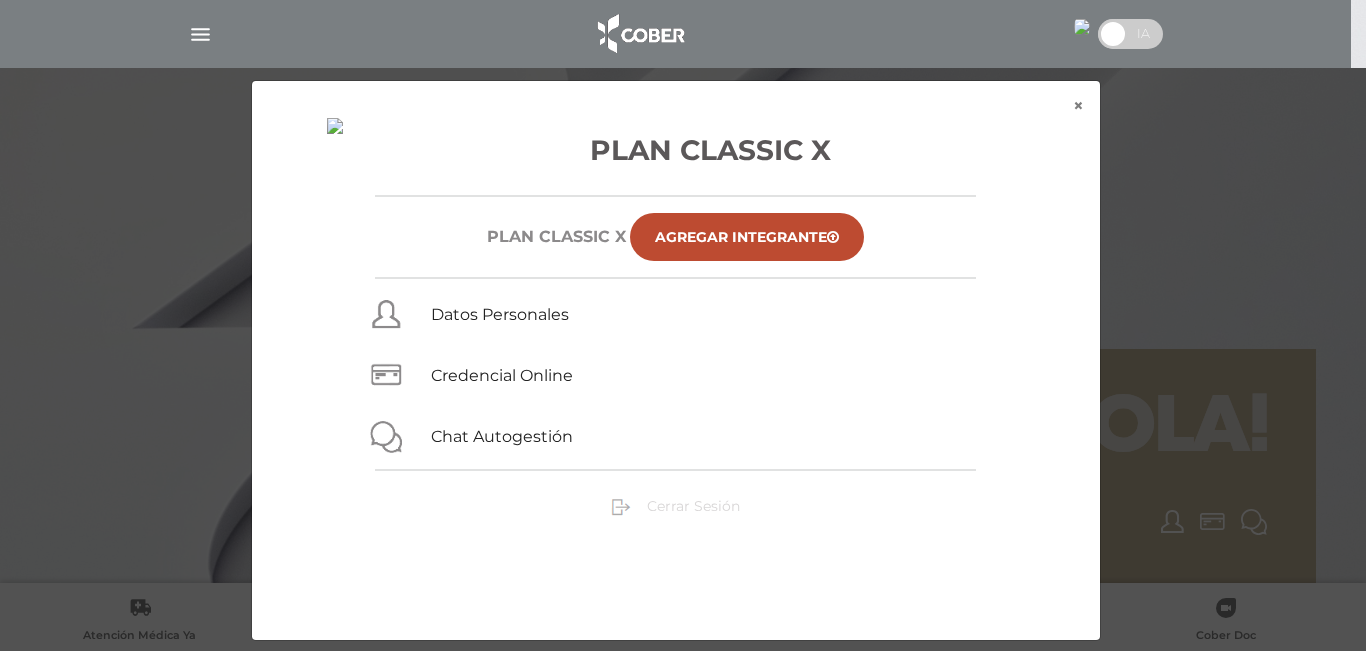 click on "Cerrar Sesión" at bounding box center [693, 506] 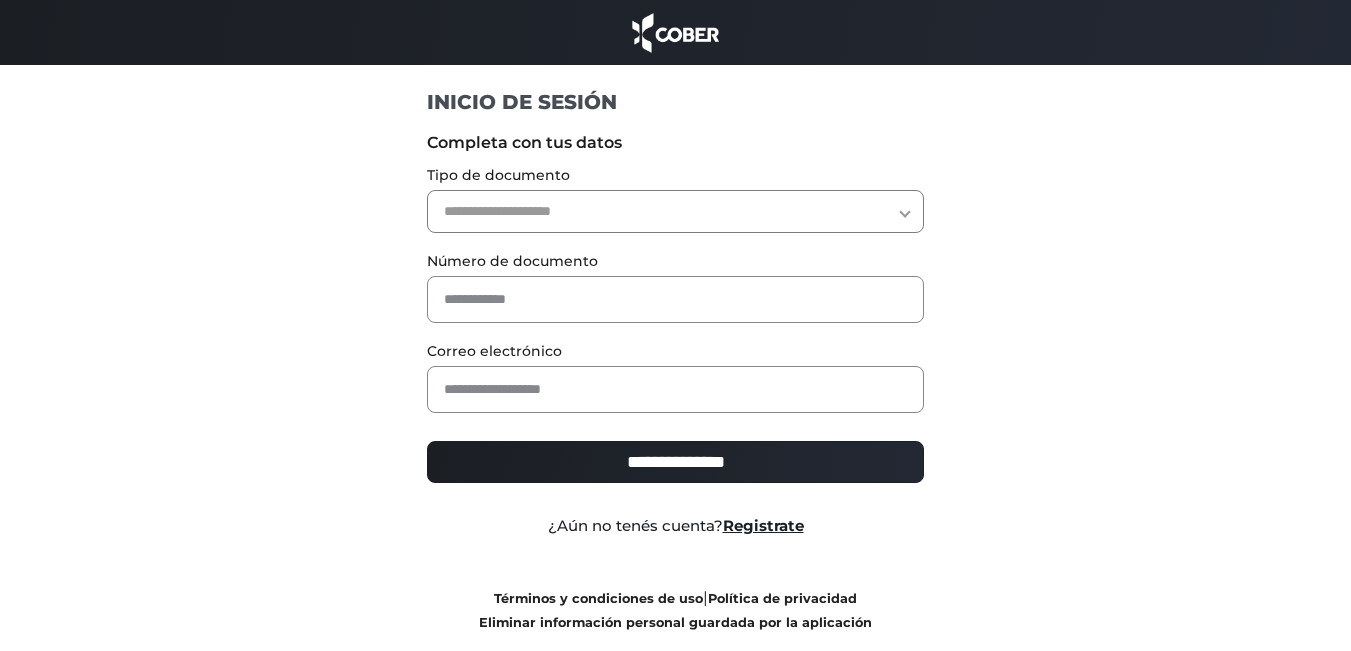 scroll, scrollTop: 0, scrollLeft: 0, axis: both 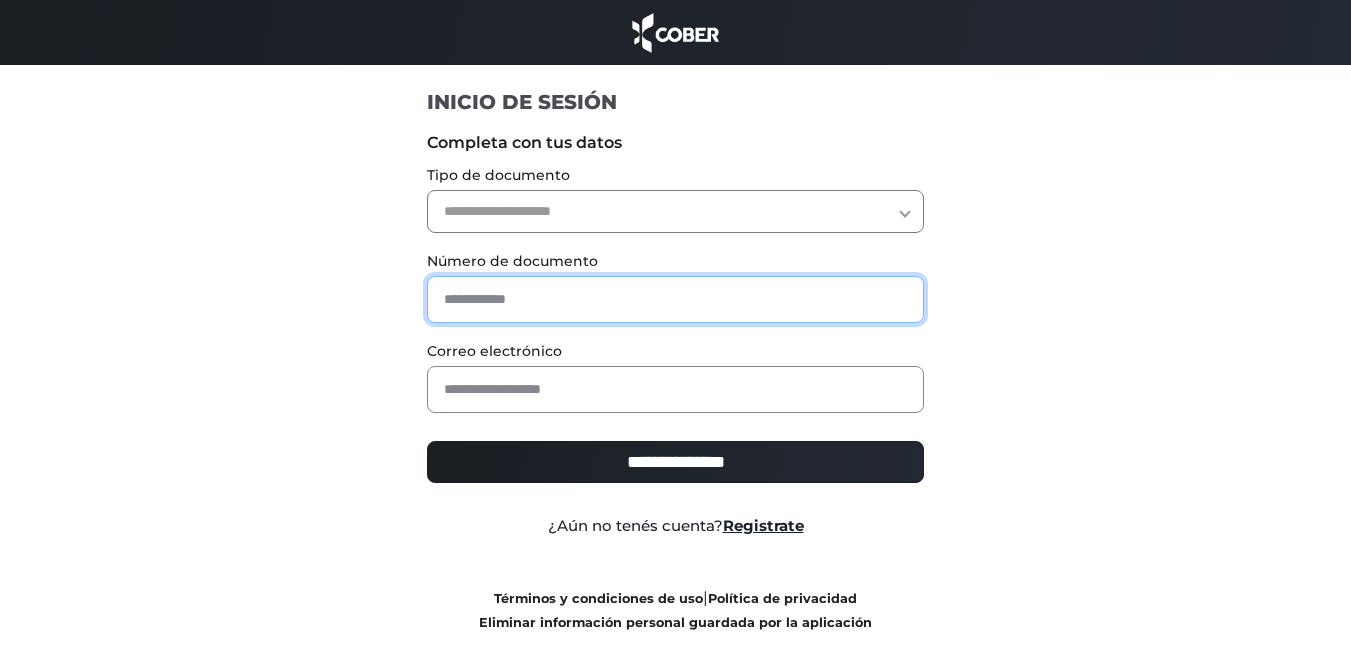 click at bounding box center (675, 299) 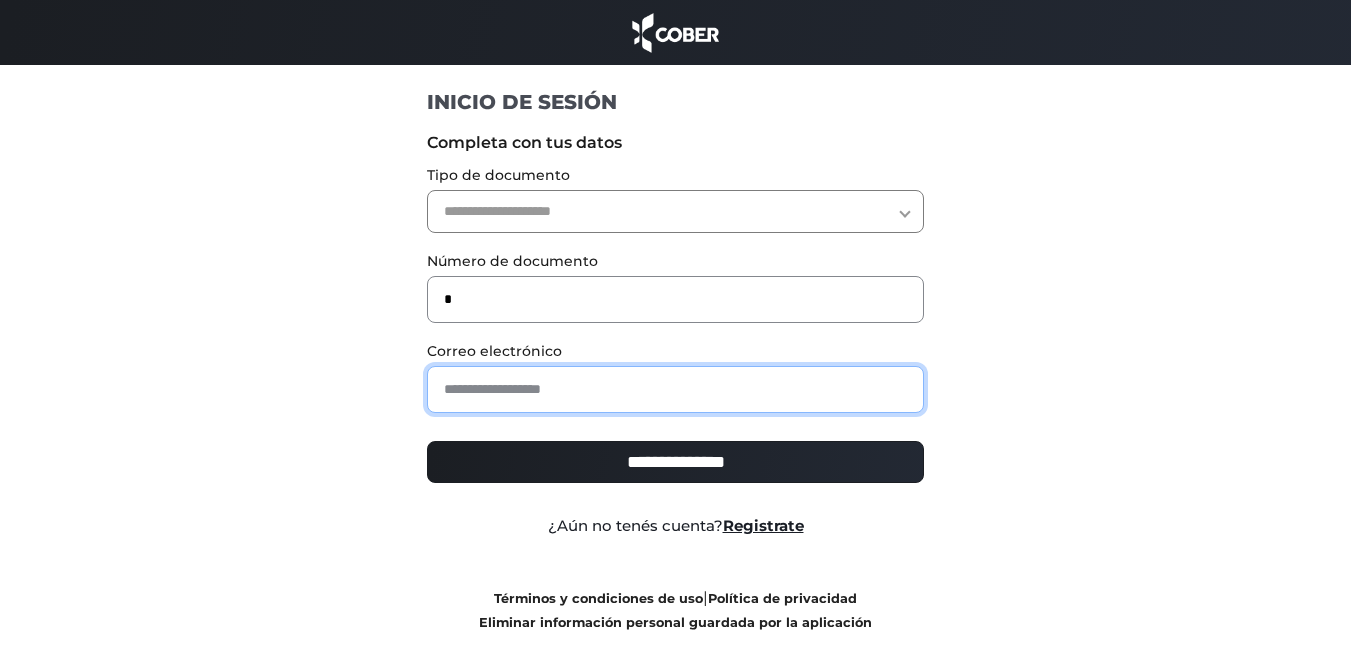 click at bounding box center [675, 389] 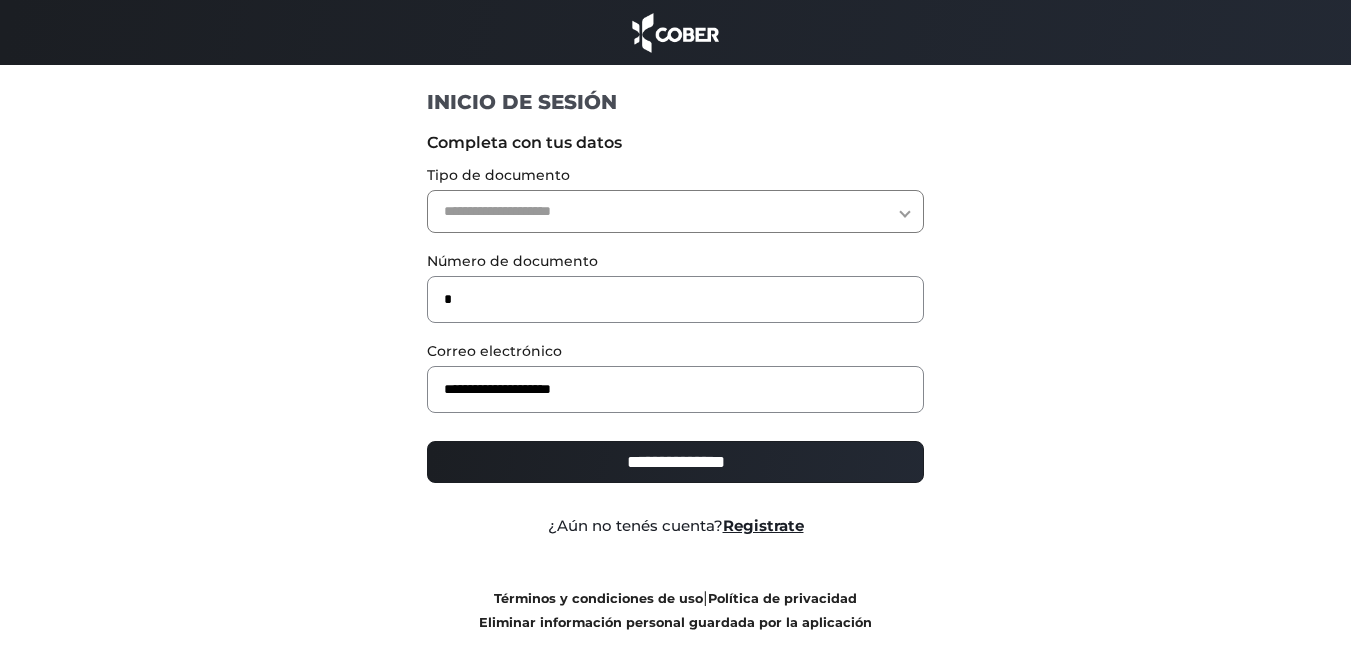 click on "**********" at bounding box center (675, 211) 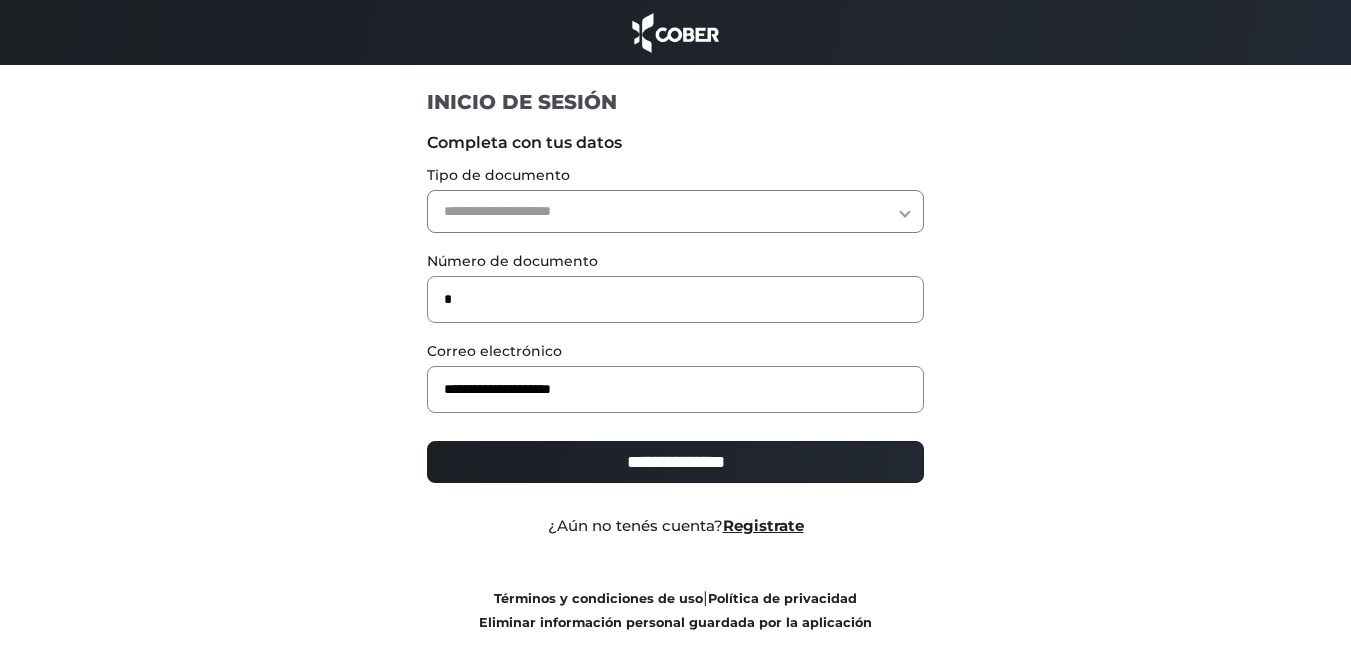 select on "***" 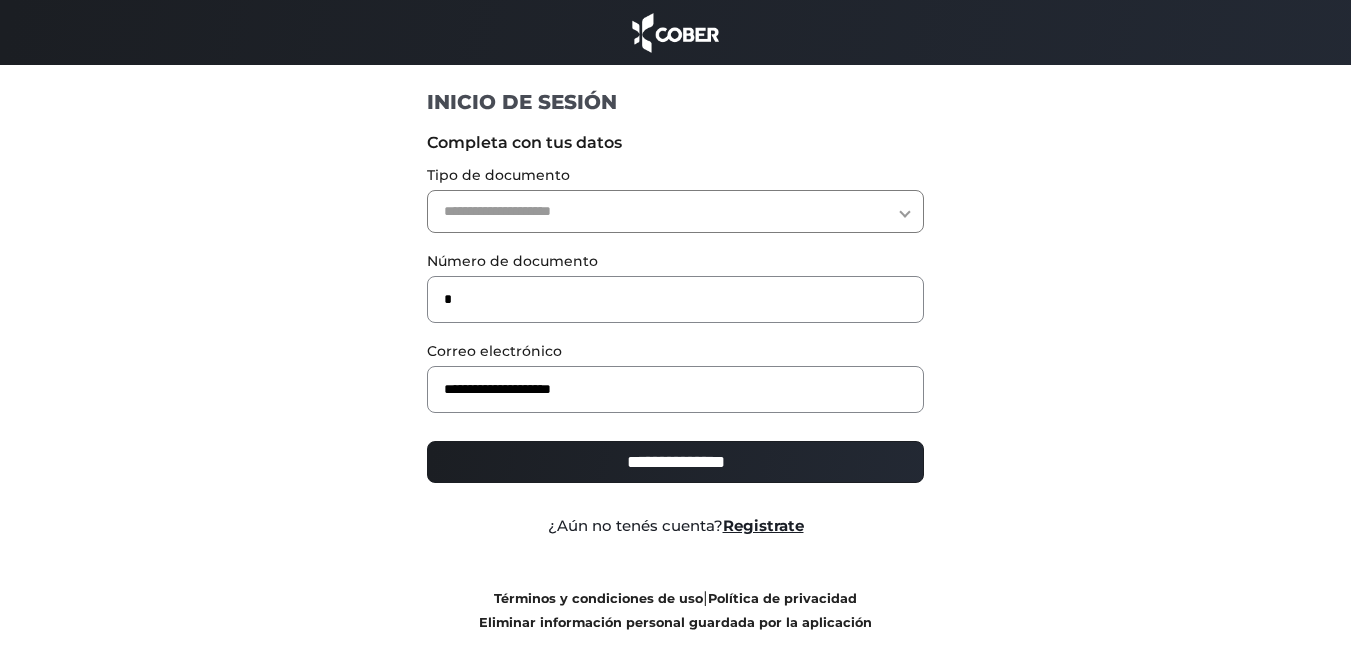 click on "**********" at bounding box center (675, 211) 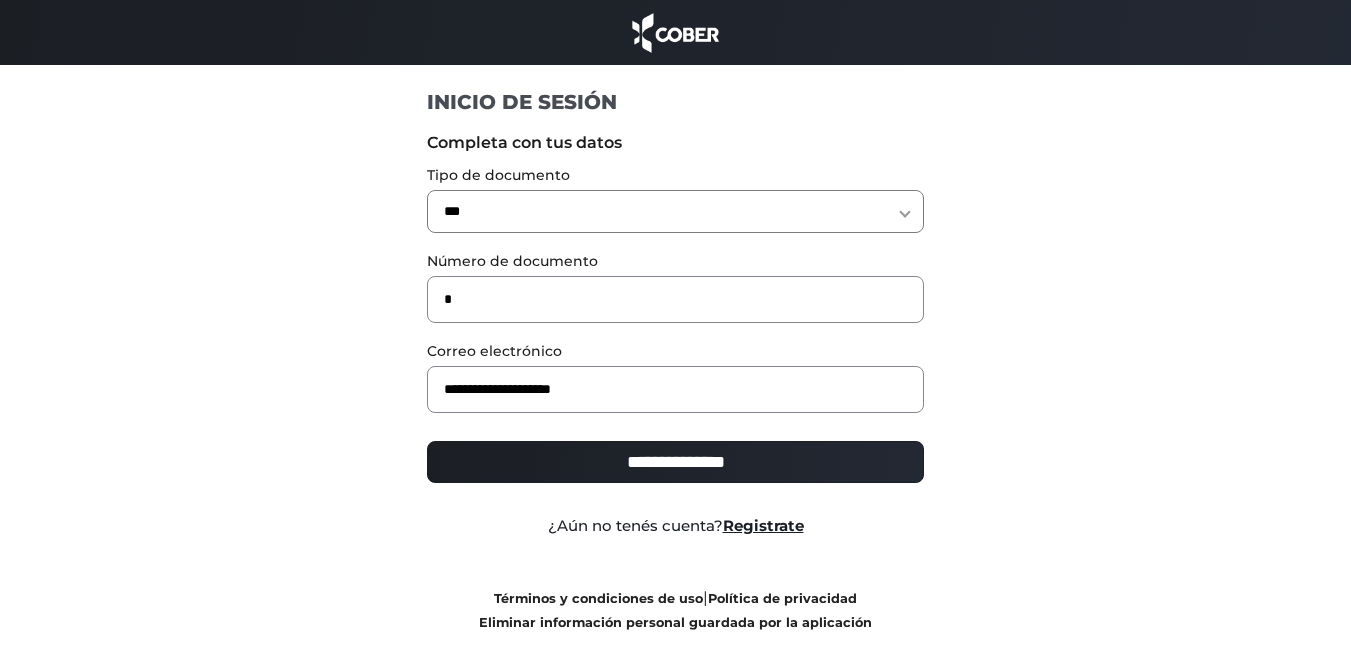 click on "**********" at bounding box center [675, 462] 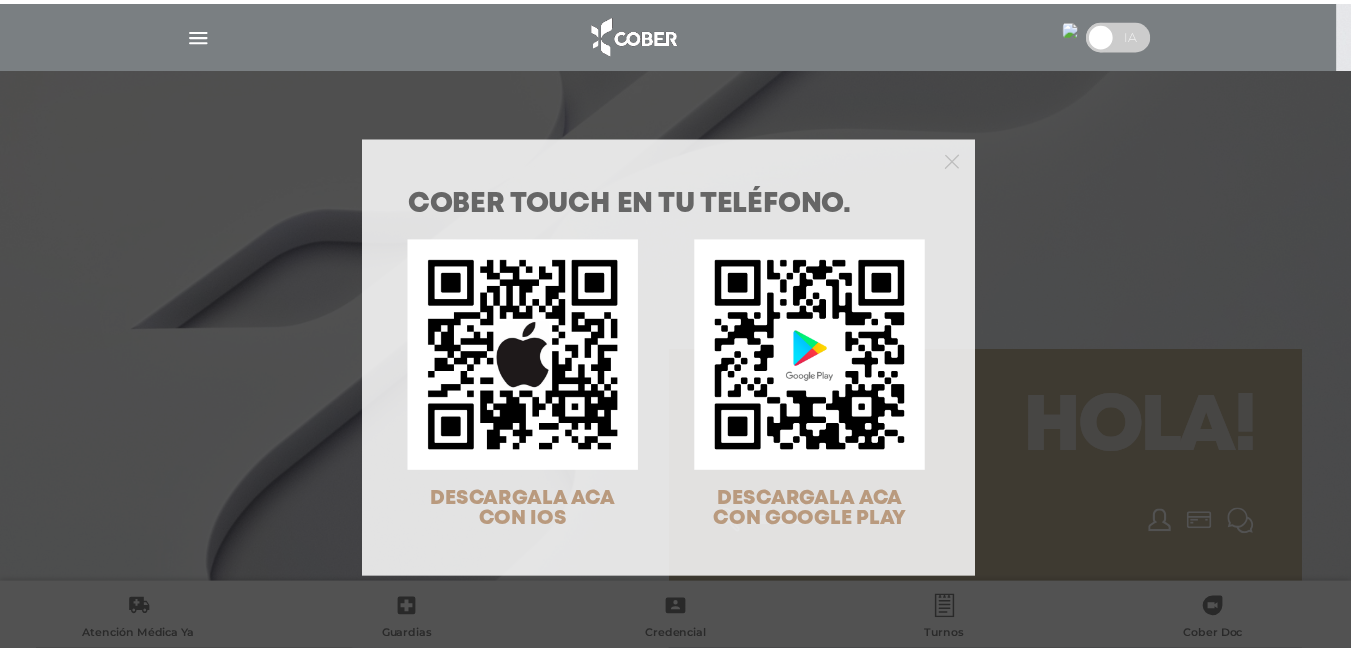 scroll, scrollTop: 0, scrollLeft: 0, axis: both 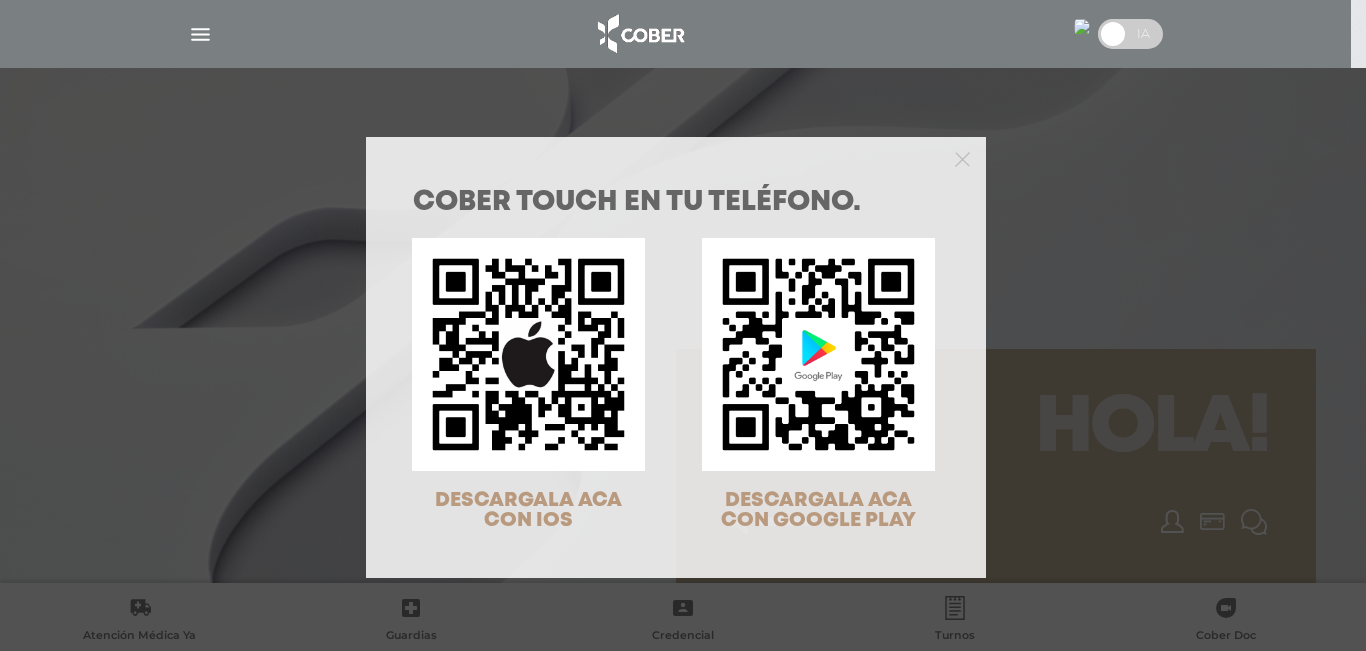 click on "COBER TOUCH en tu teléfono.
DESCARGALA ACA CON IOS
DESCARGALA ACA CON GOOGLE PLAY" at bounding box center [683, 325] 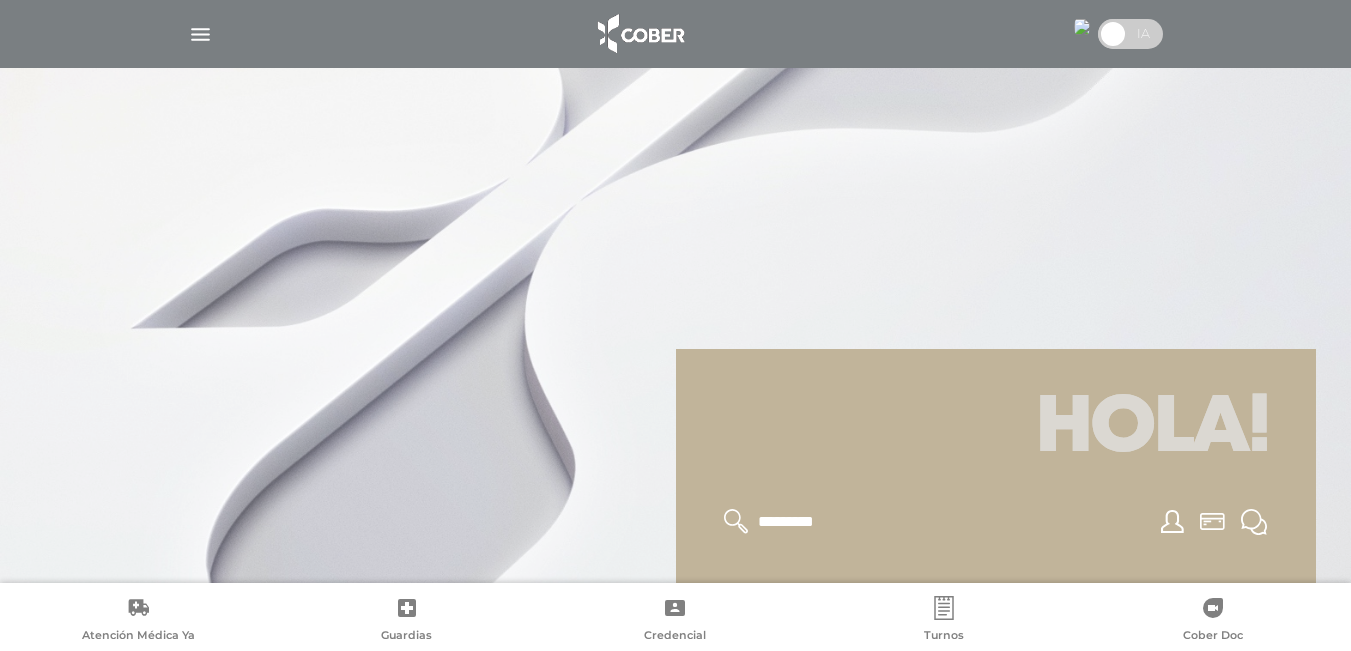 click at bounding box center (1082, 27) 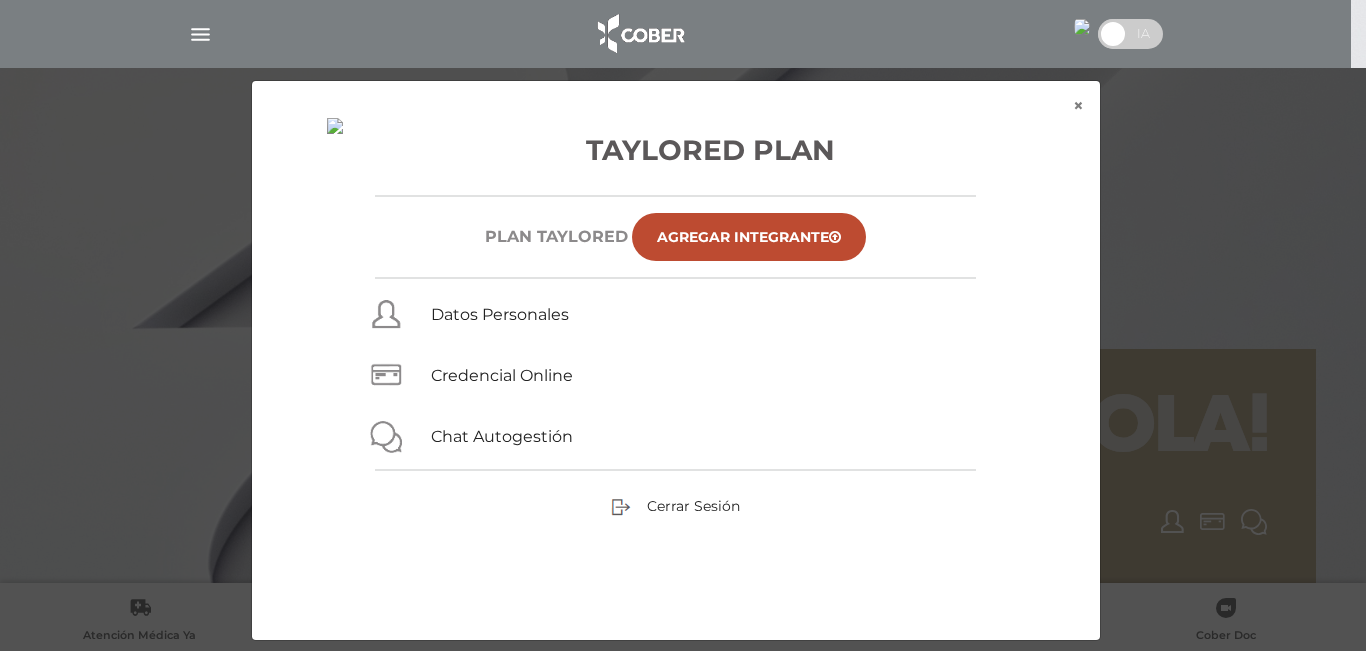 click at bounding box center [1082, 27] 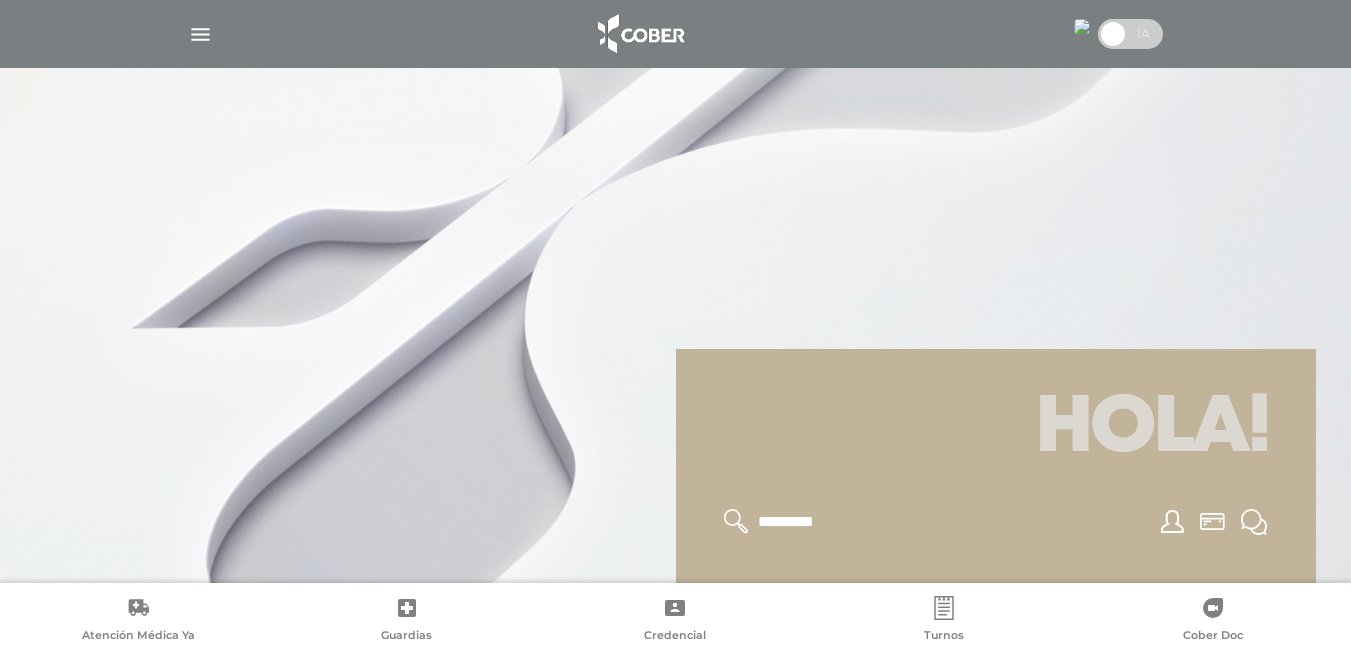 click at bounding box center (200, 34) 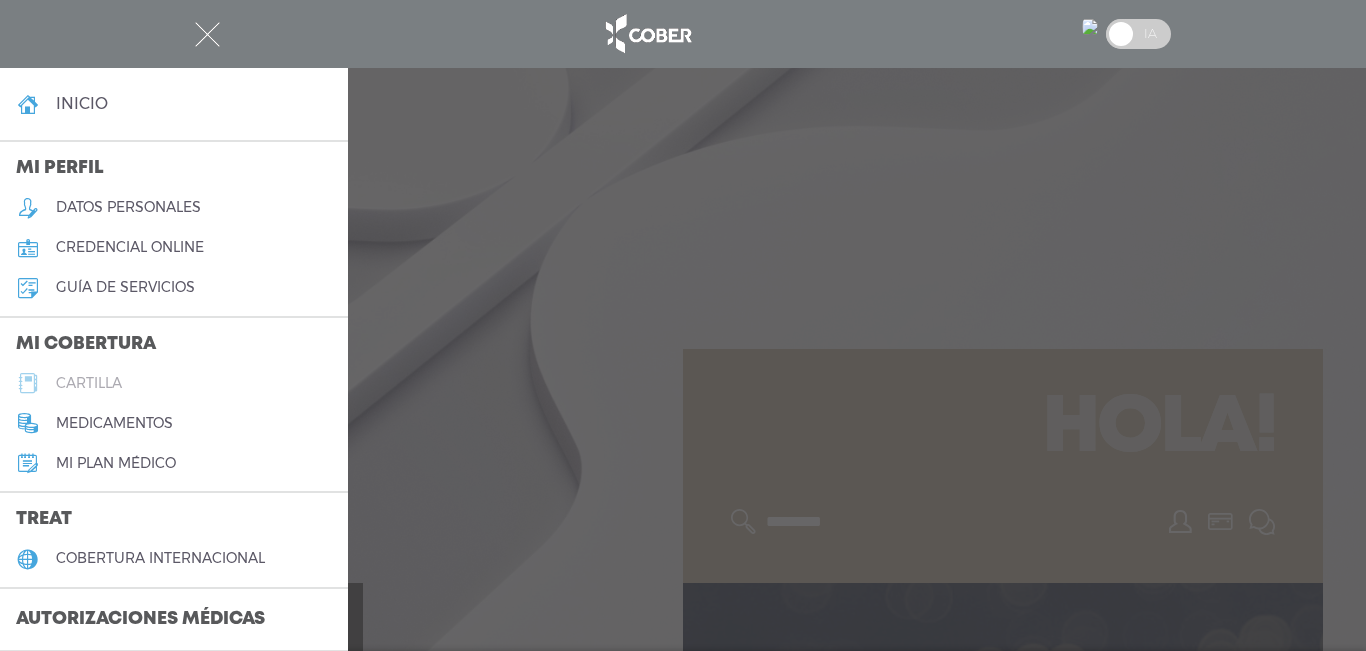 click on "cartilla" at bounding box center (89, 383) 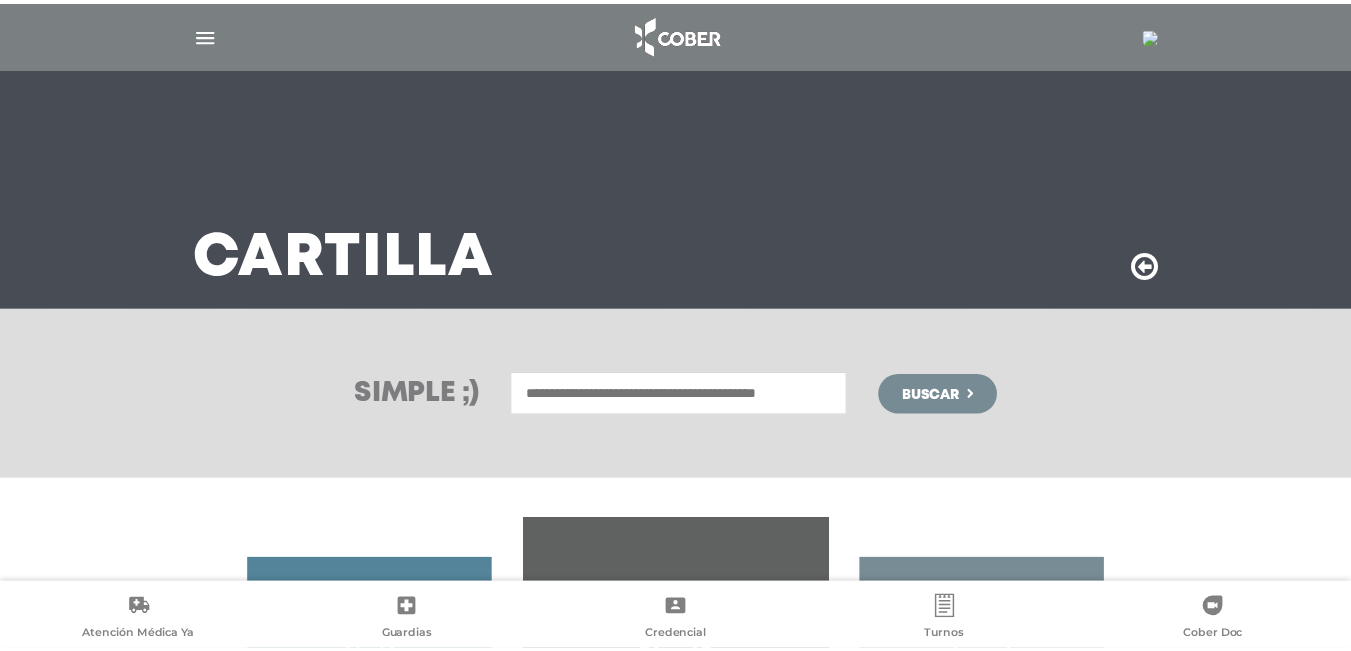 scroll, scrollTop: 0, scrollLeft: 0, axis: both 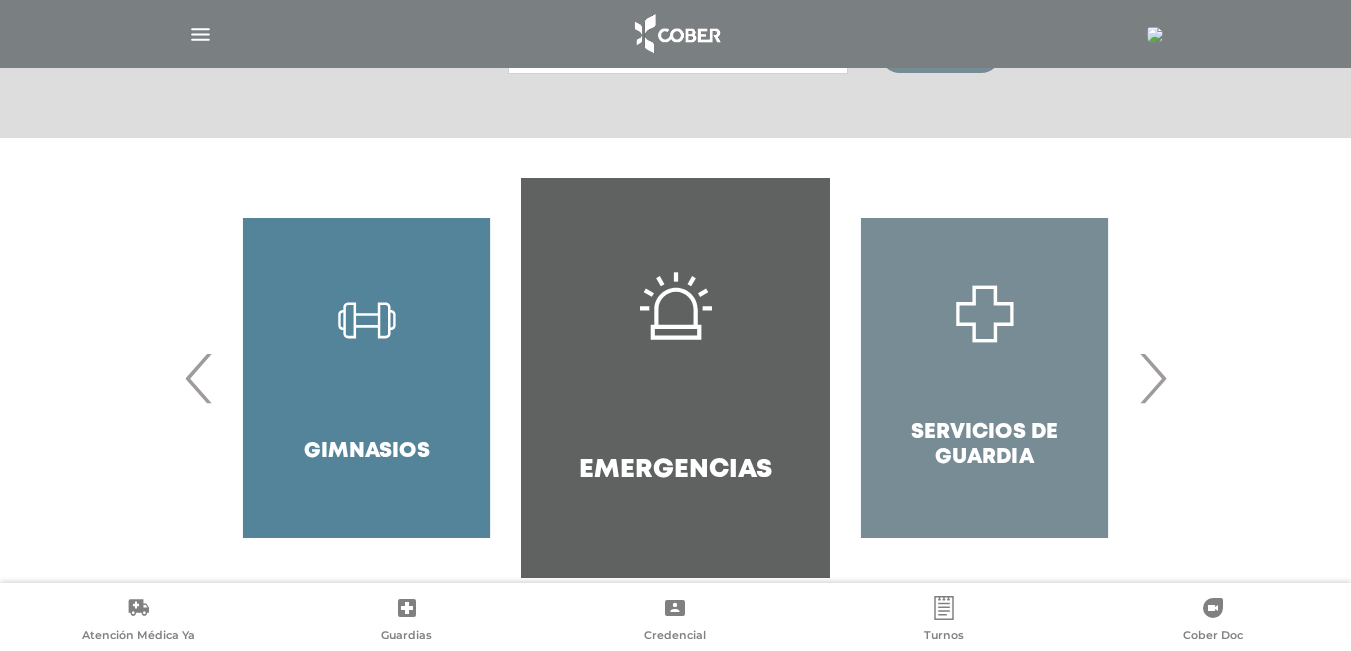 click on "›" at bounding box center [1152, 378] 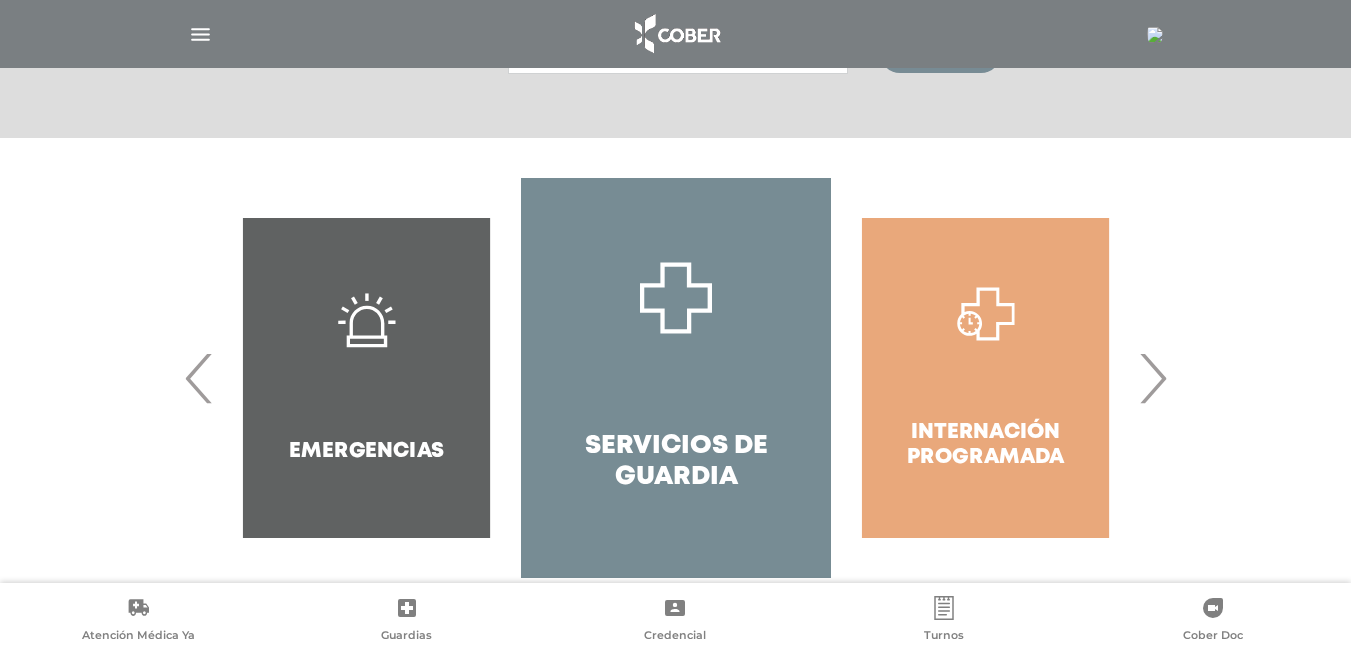 click on "›" at bounding box center [1152, 378] 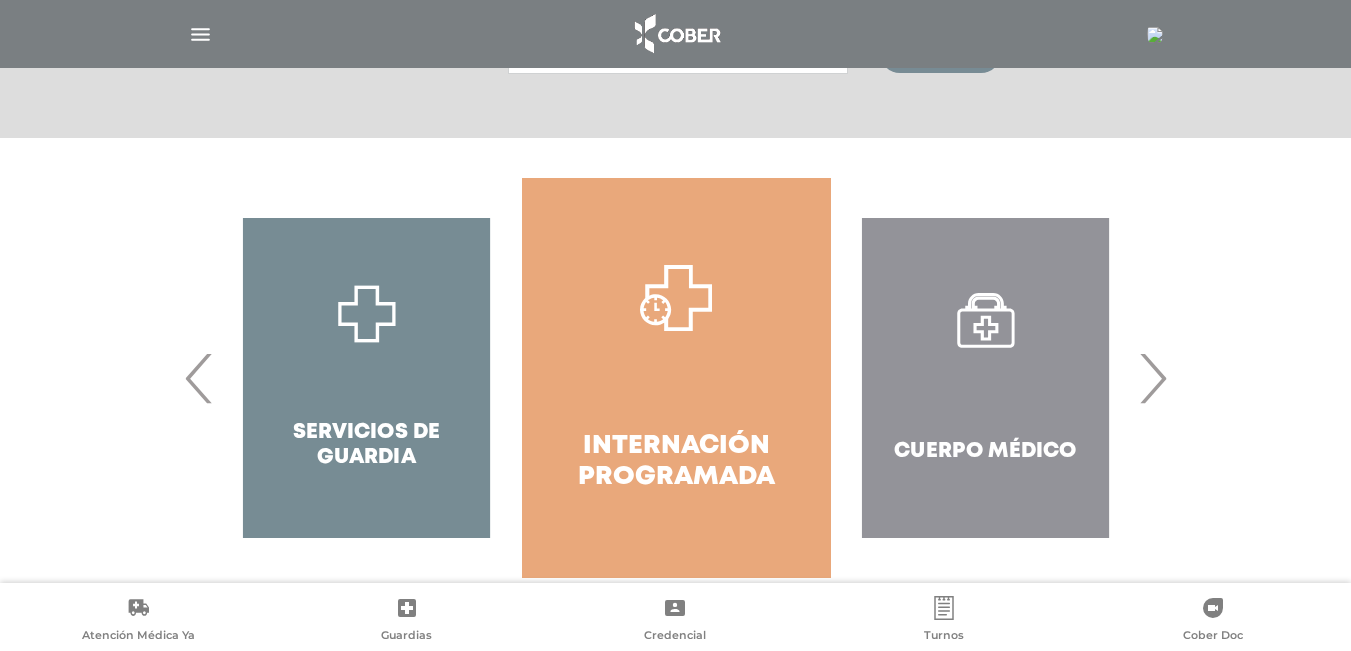 click on "›" at bounding box center [1152, 378] 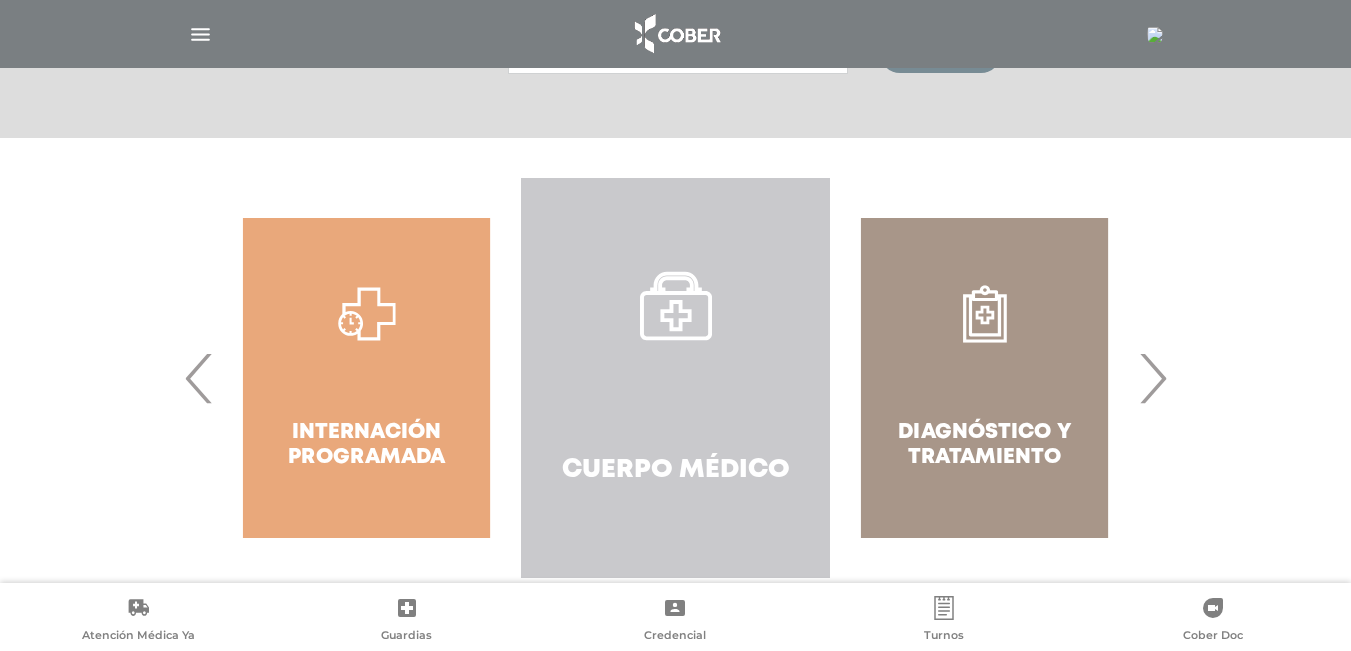 click on "Cuerpo Médico" at bounding box center (675, 378) 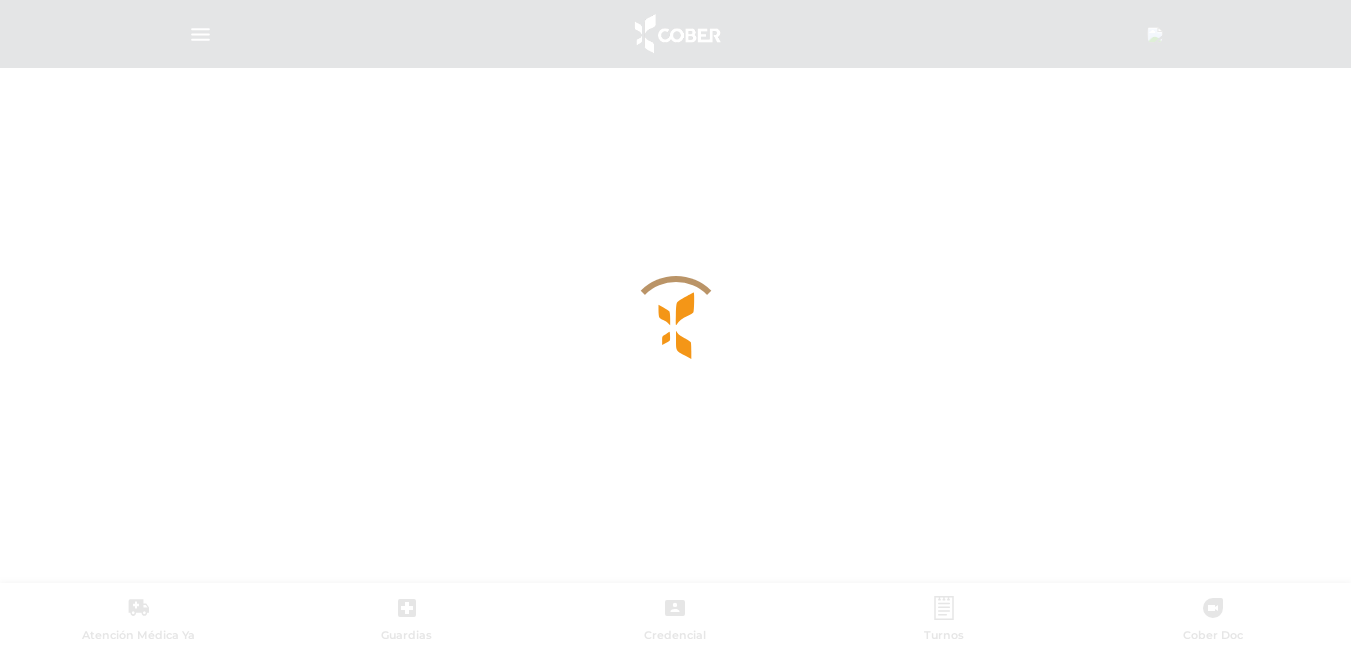 scroll, scrollTop: 0, scrollLeft: 0, axis: both 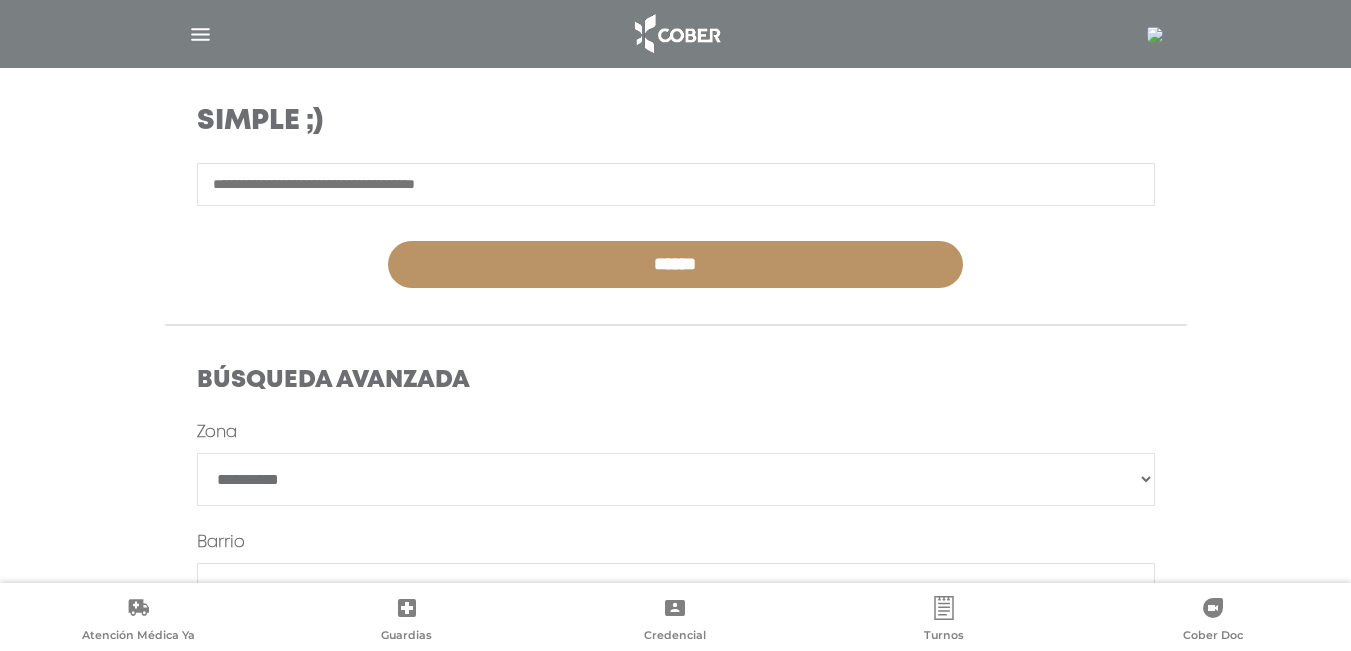 click on "**********" at bounding box center (676, 479) 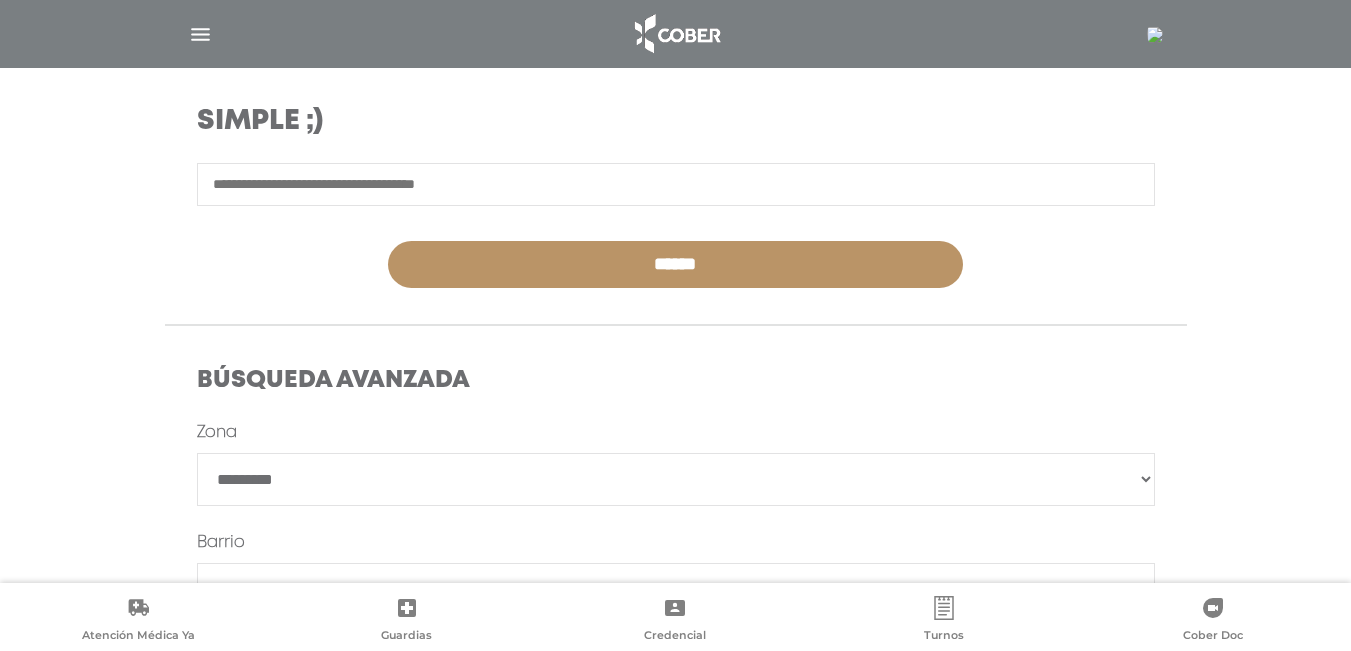 click on "**********" at bounding box center (676, 479) 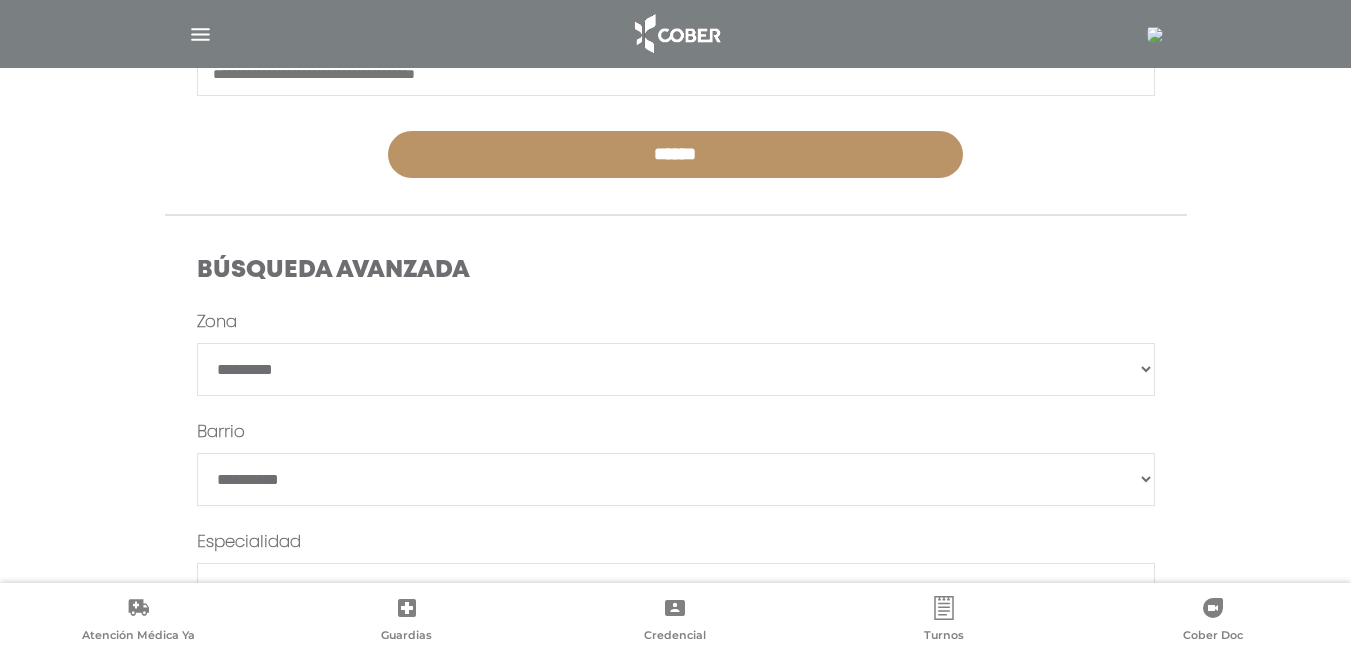 scroll, scrollTop: 535, scrollLeft: 0, axis: vertical 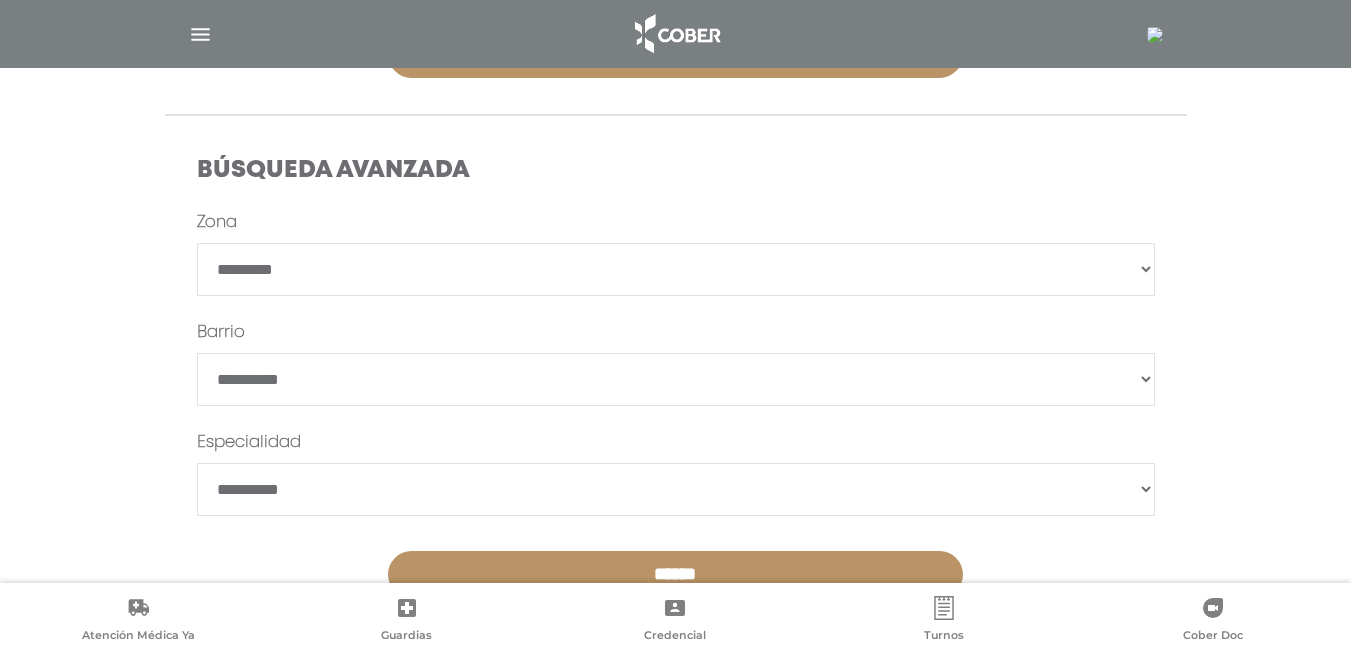 click on "******" at bounding box center [676, 379] 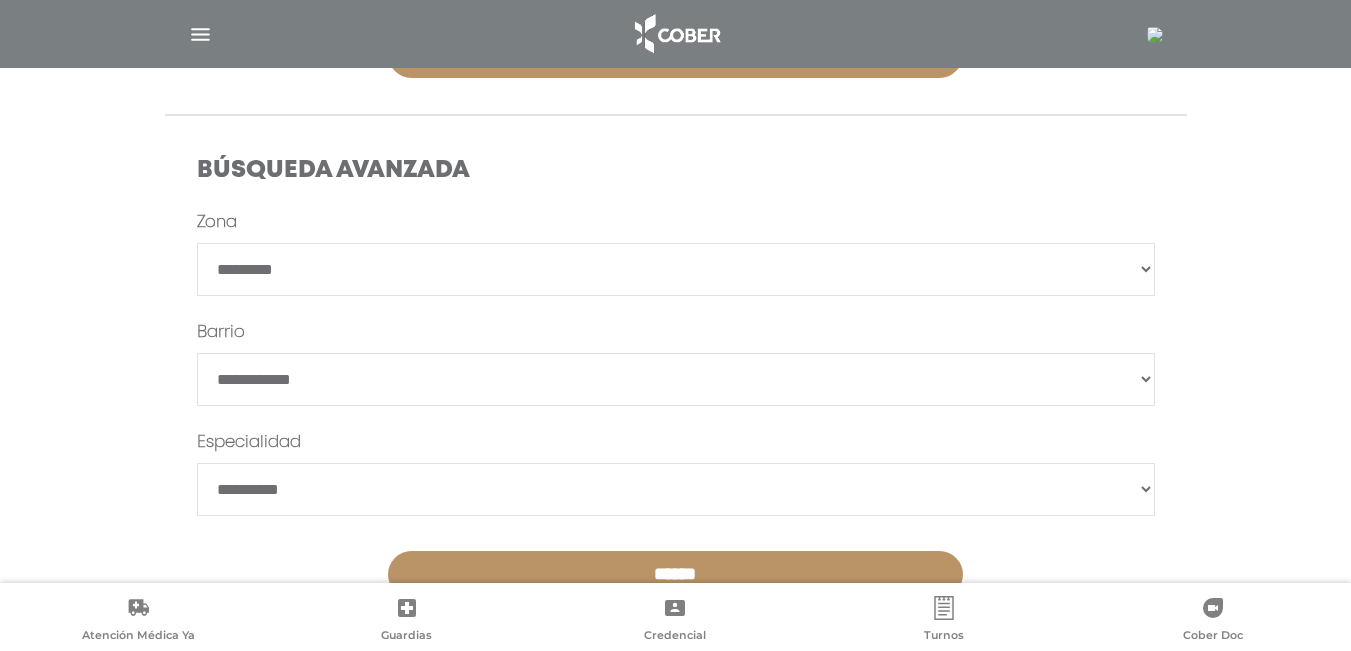 click on "******" at bounding box center [675, 574] 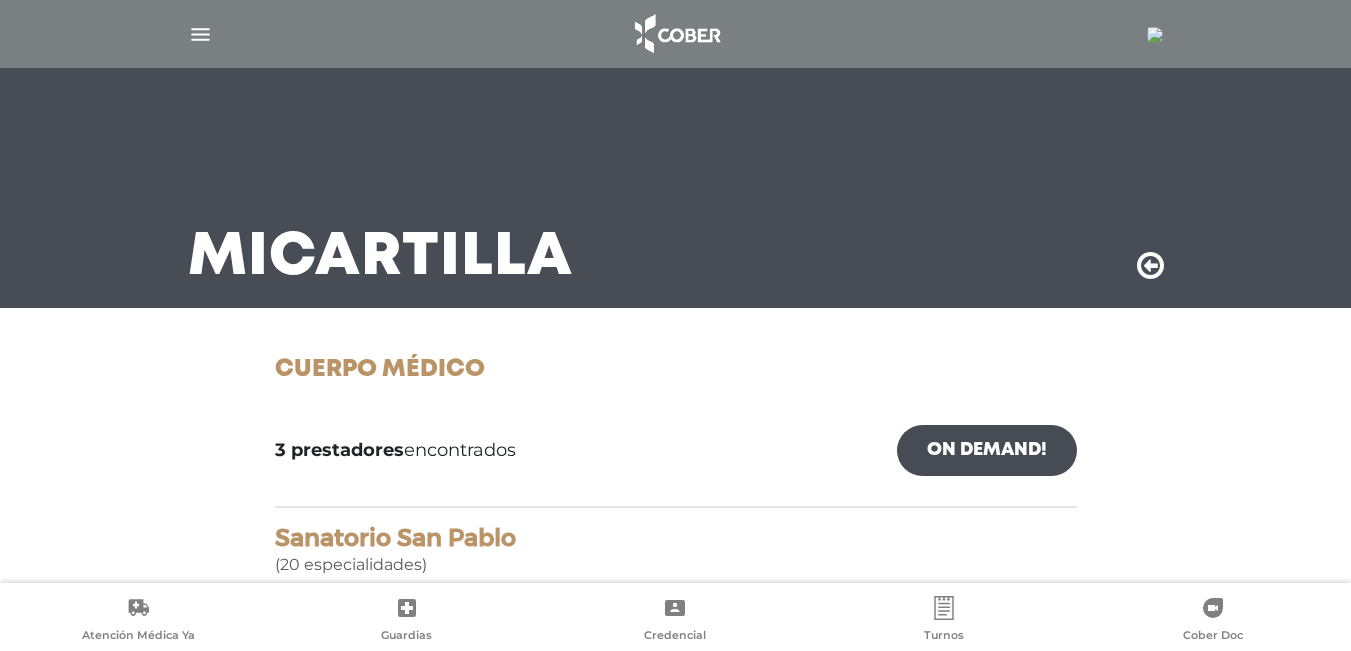 scroll, scrollTop: 0, scrollLeft: 0, axis: both 